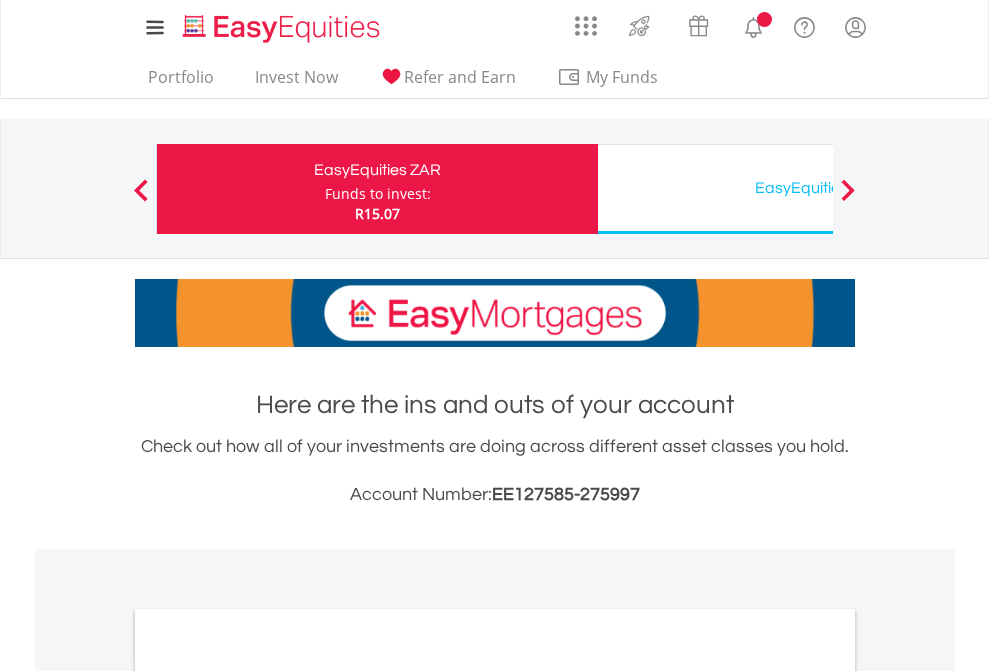 scroll, scrollTop: 0, scrollLeft: 0, axis: both 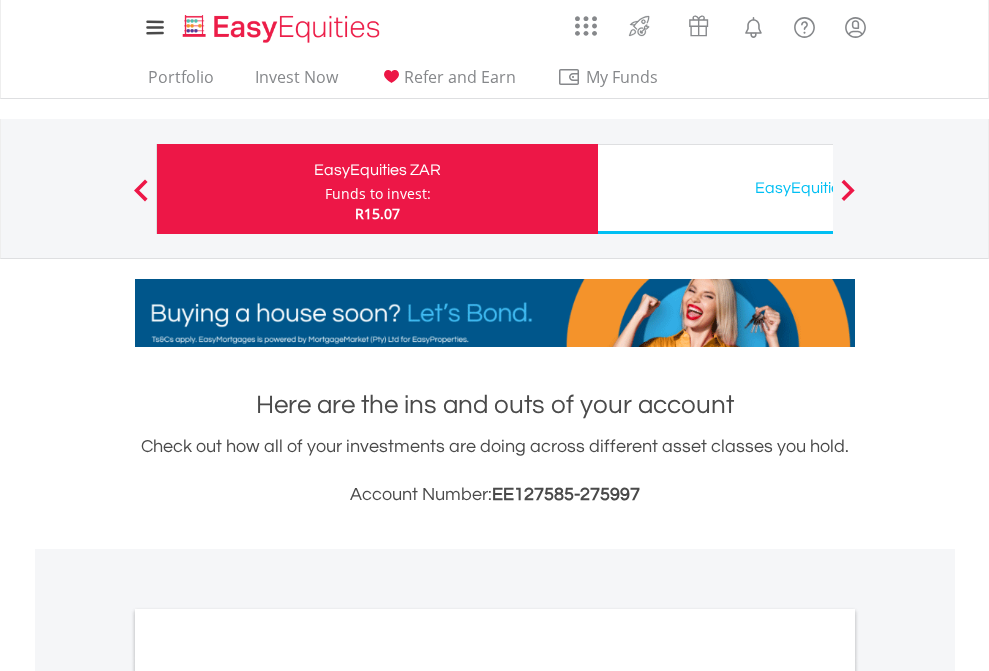 click on "Funds to invest:" at bounding box center [378, 194] 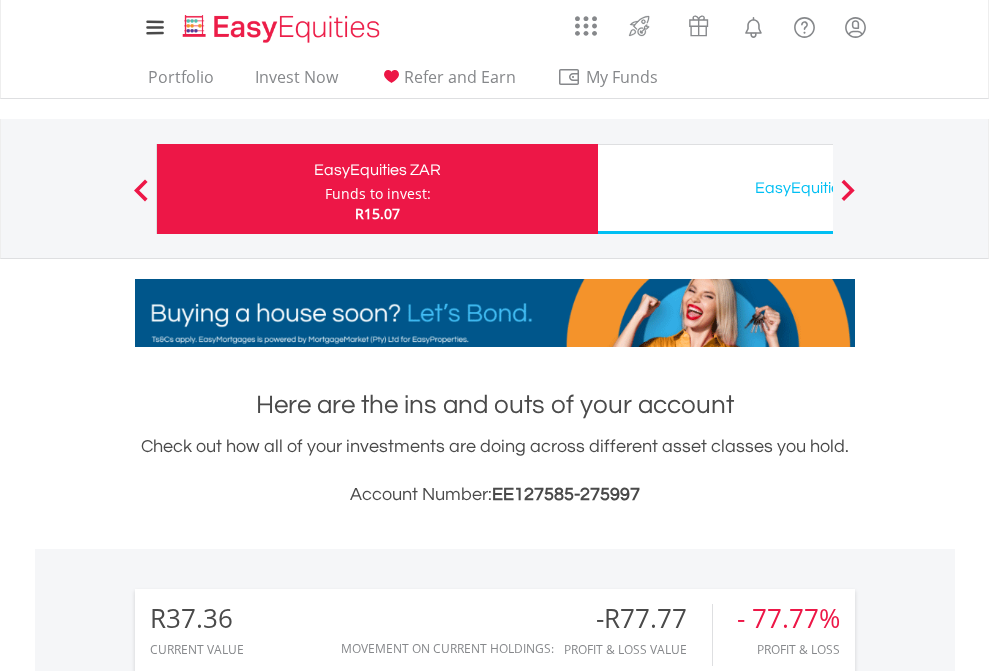 scroll, scrollTop: 999808, scrollLeft: 999687, axis: both 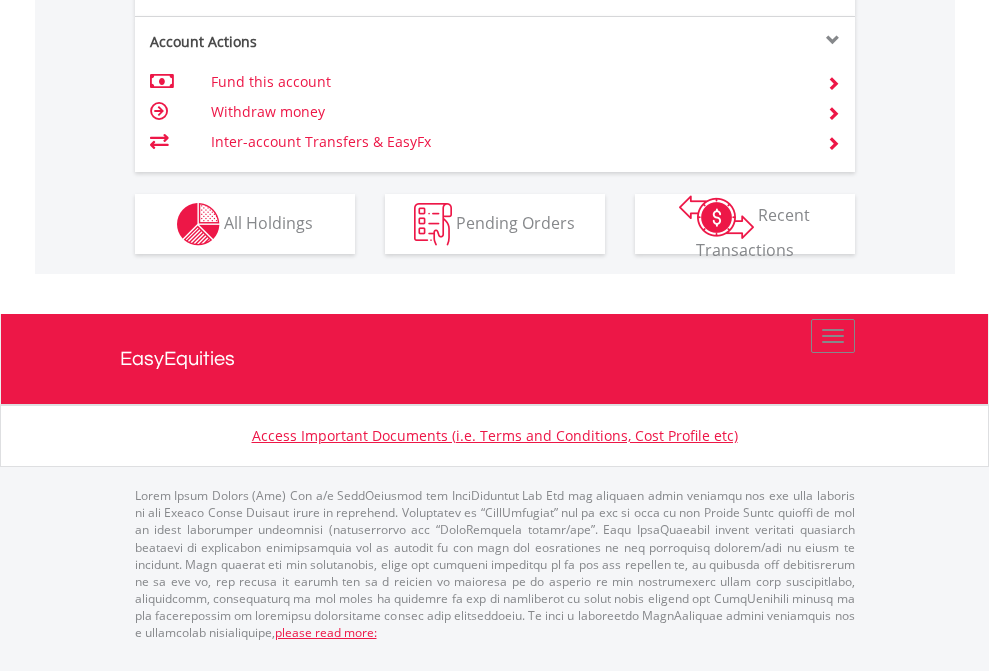 click on "Investment types" at bounding box center (706, -337) 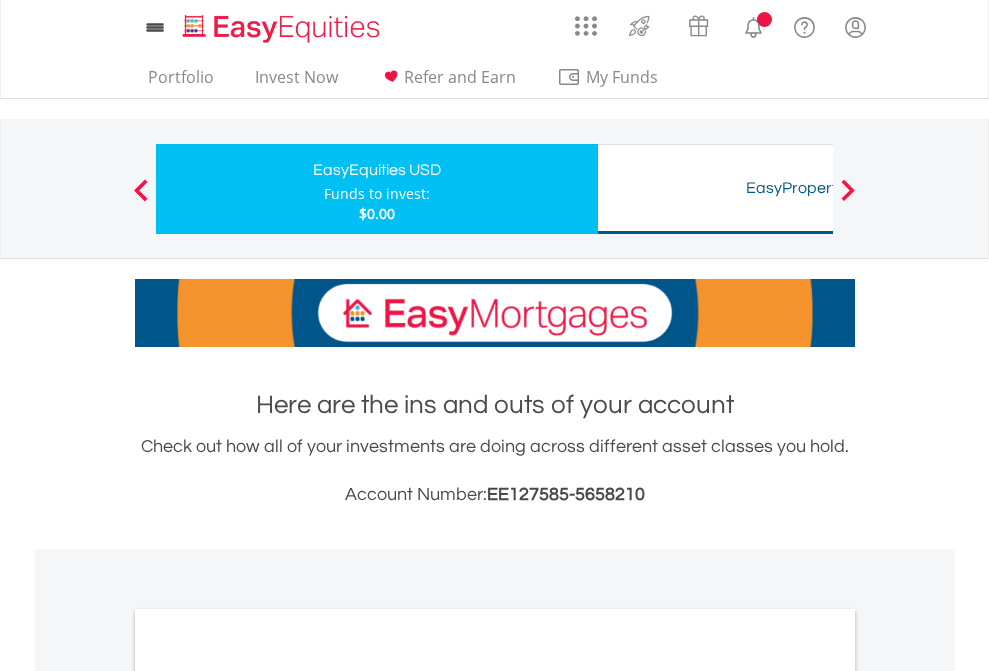 scroll, scrollTop: 0, scrollLeft: 0, axis: both 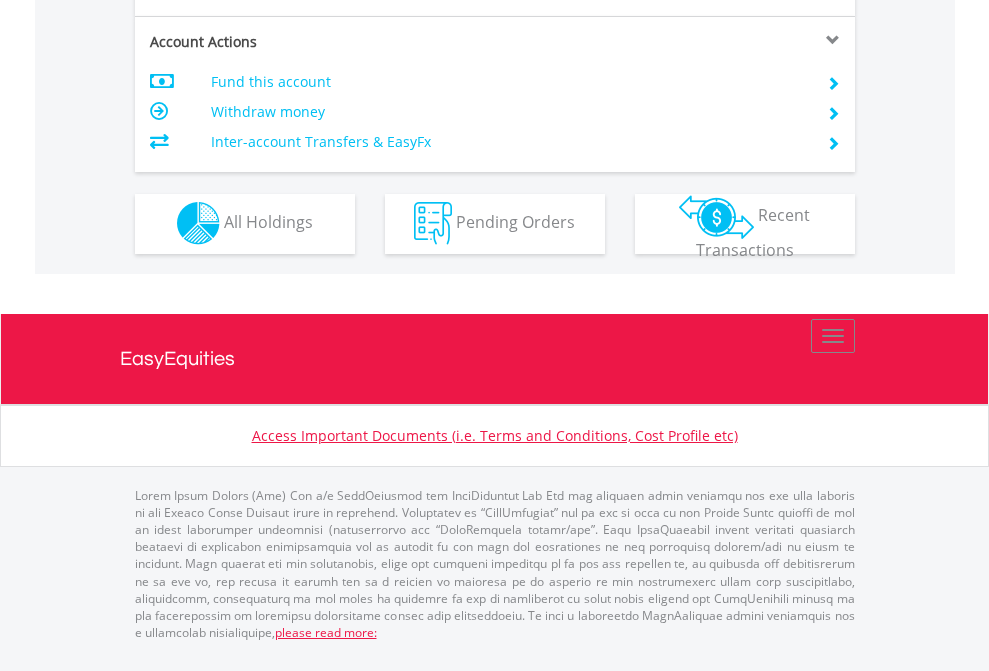 click on "Investment types" at bounding box center (706, -353) 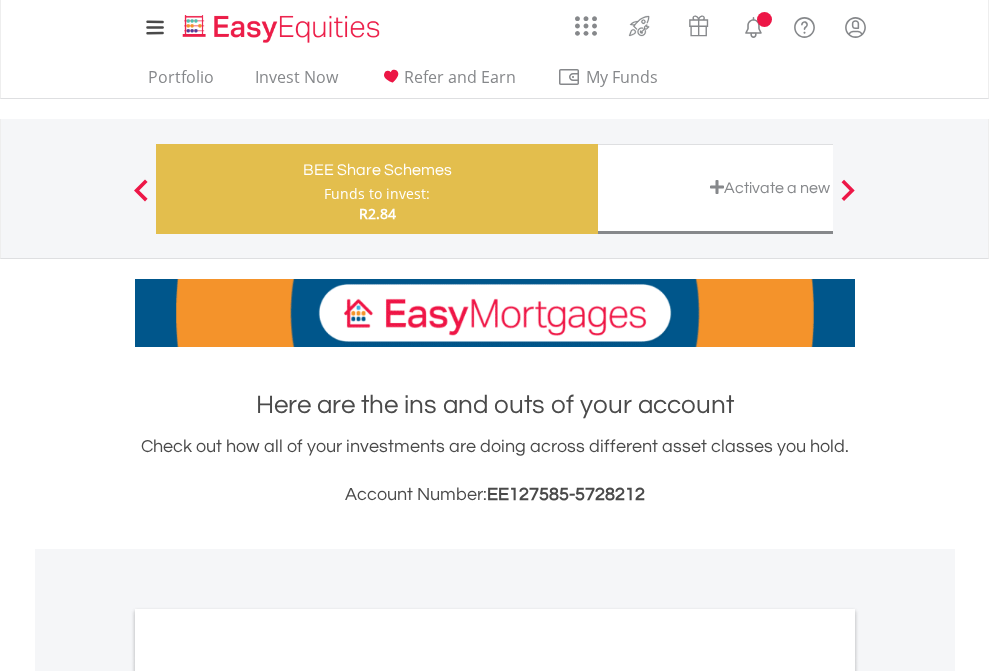 scroll, scrollTop: 0, scrollLeft: 0, axis: both 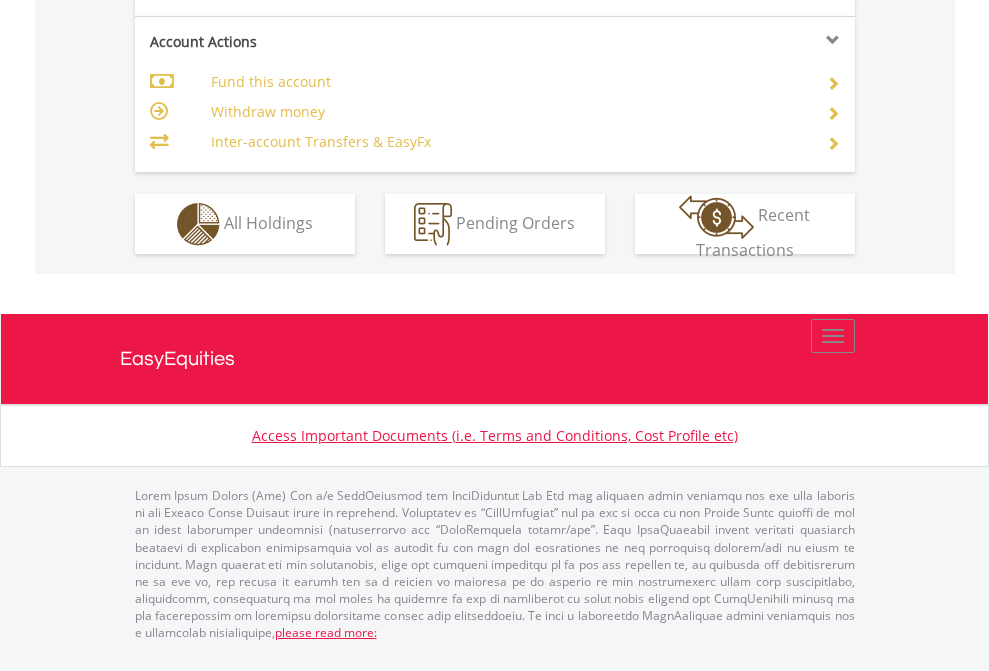 click on "Investment types" at bounding box center (706, -337) 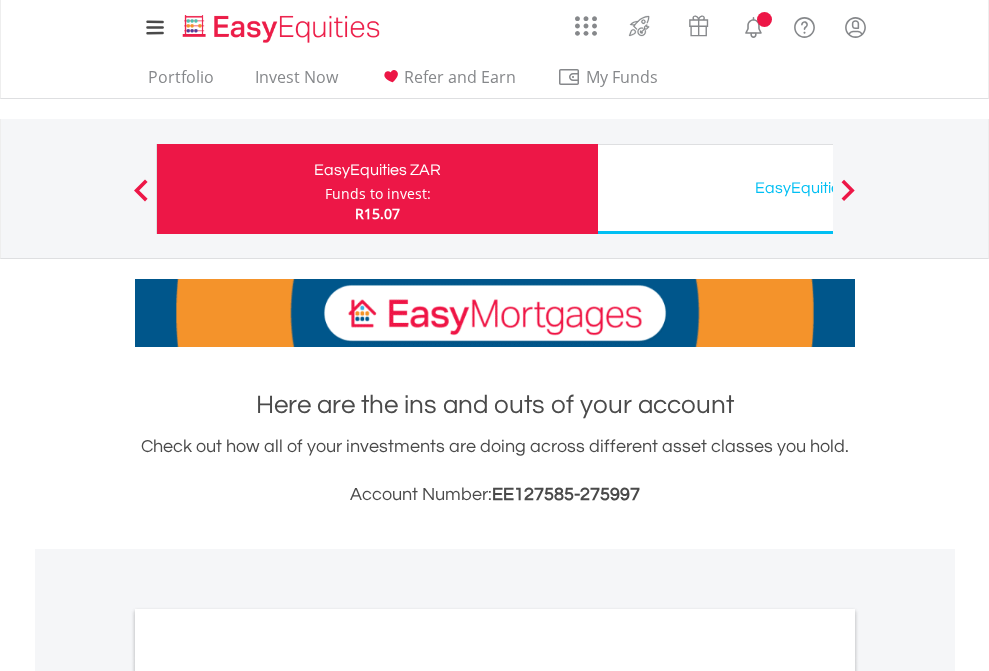 scroll, scrollTop: 0, scrollLeft: 0, axis: both 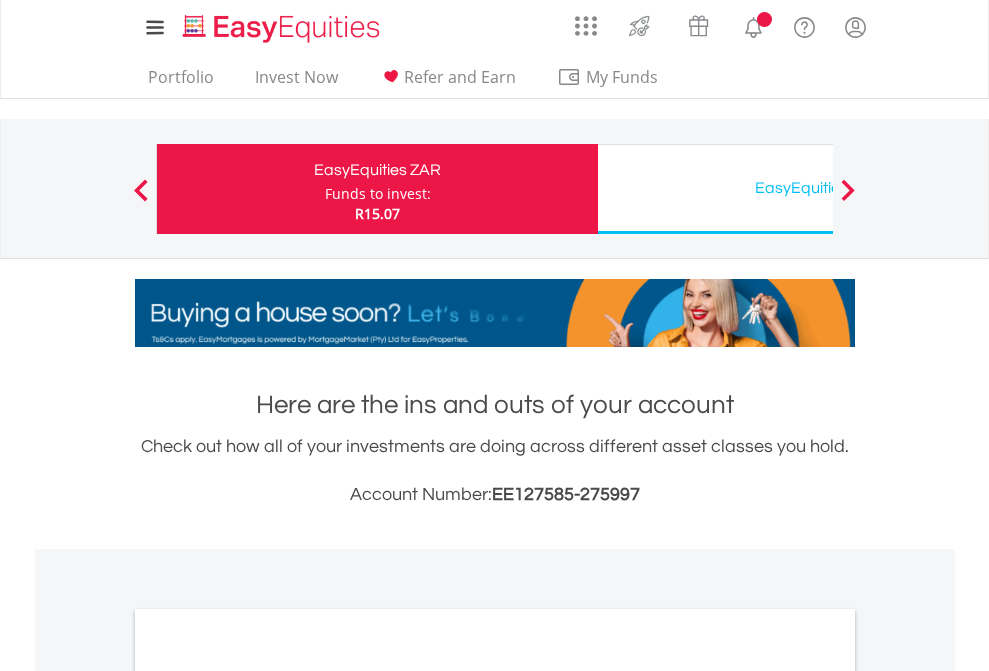 click on "All Holdings" at bounding box center [268, 1096] 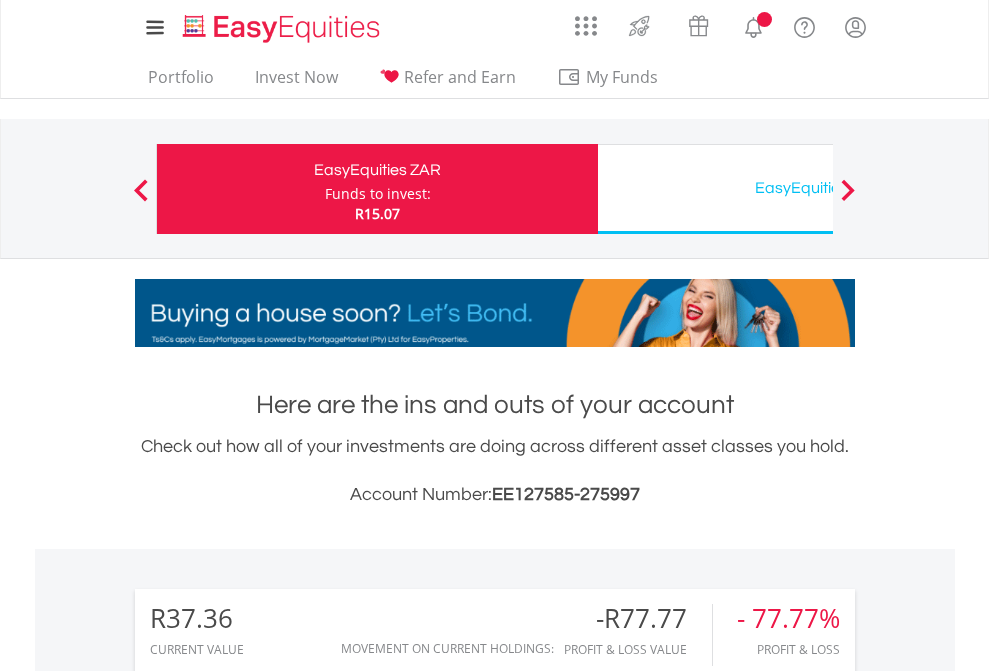 scroll, scrollTop: 1202, scrollLeft: 0, axis: vertical 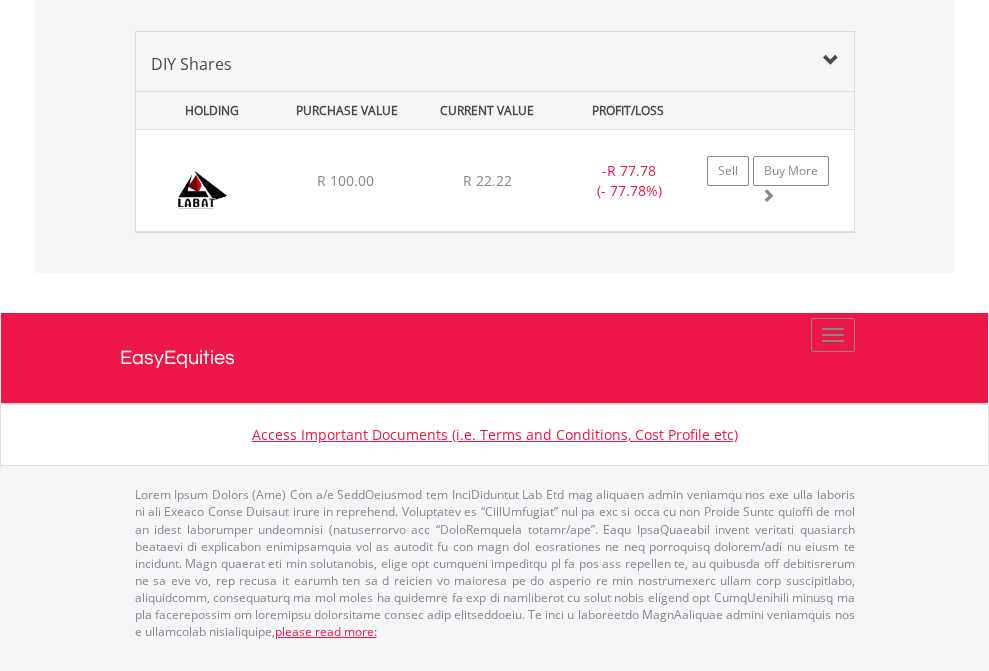 click on "EasyEquities USD" at bounding box center [818, -1419] 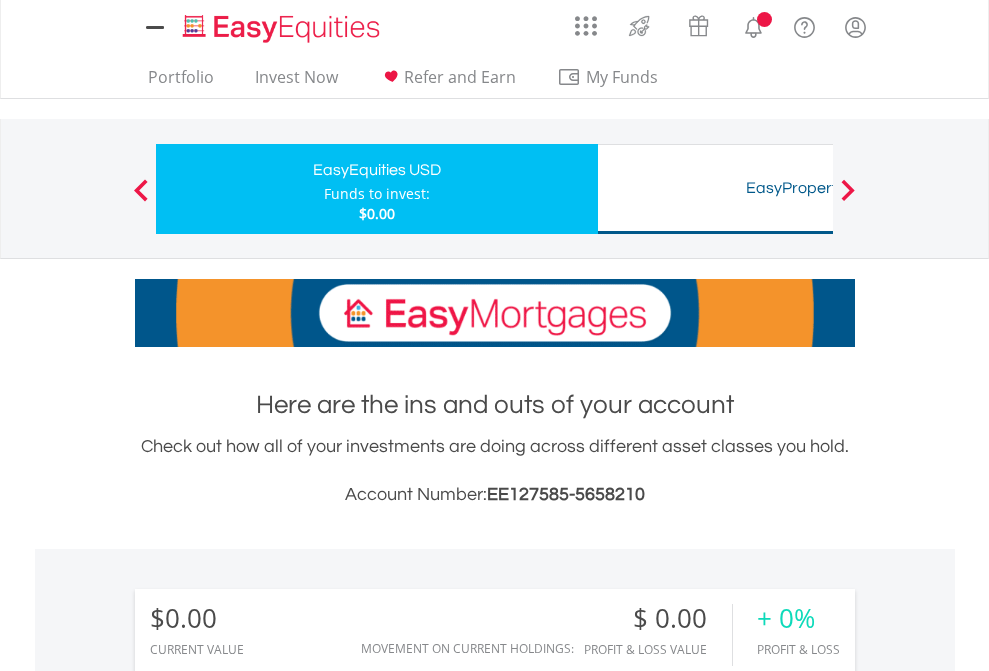 scroll, scrollTop: 1486, scrollLeft: 0, axis: vertical 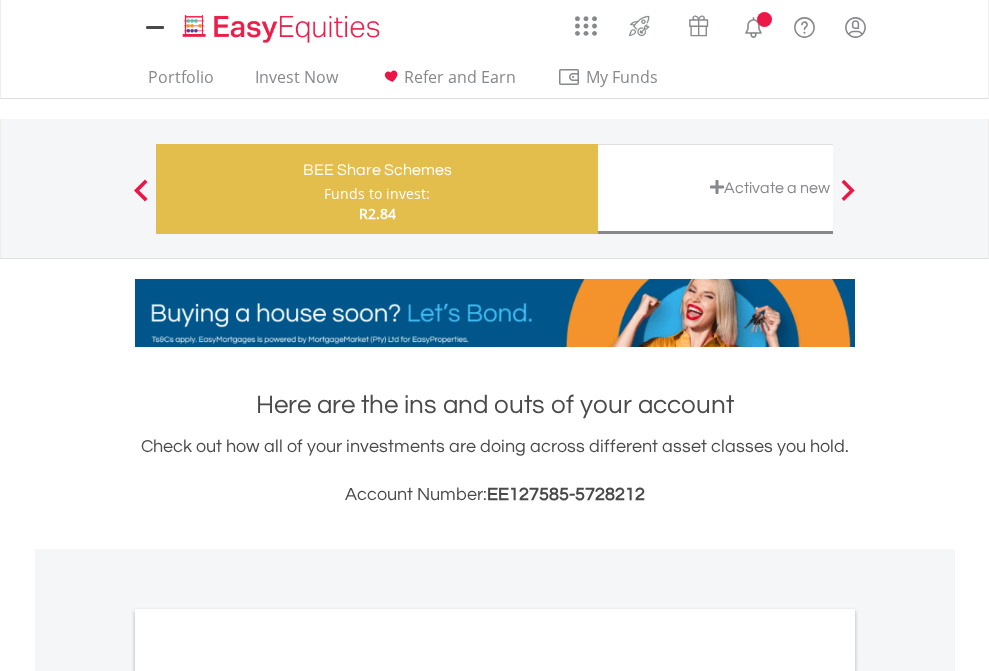 click on "All Holdings" at bounding box center (268, 1096) 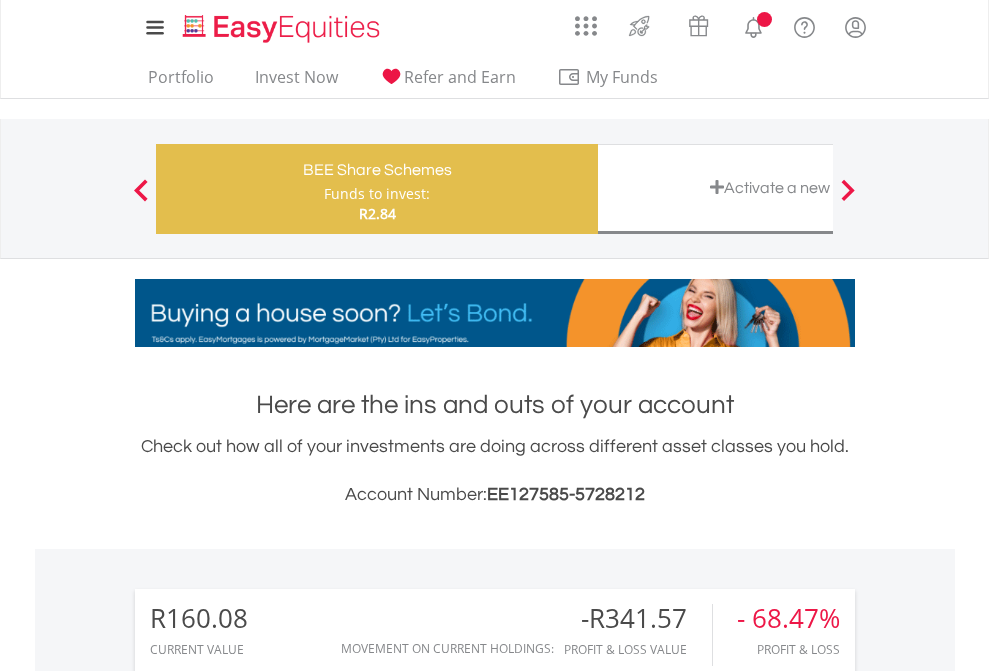 scroll, scrollTop: 1202, scrollLeft: 0, axis: vertical 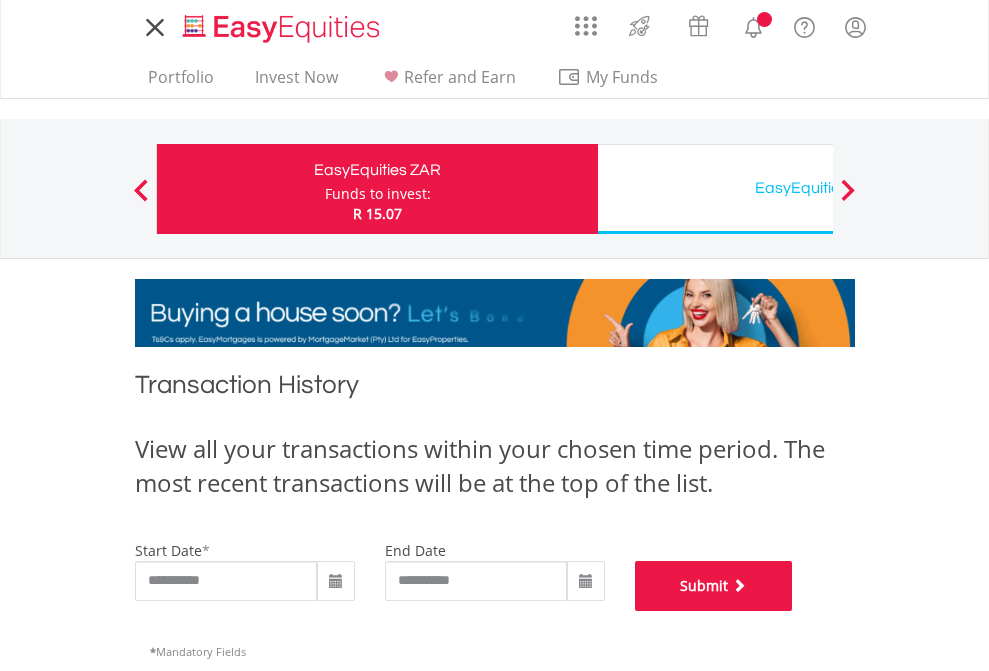 click on "Submit" at bounding box center [714, 586] 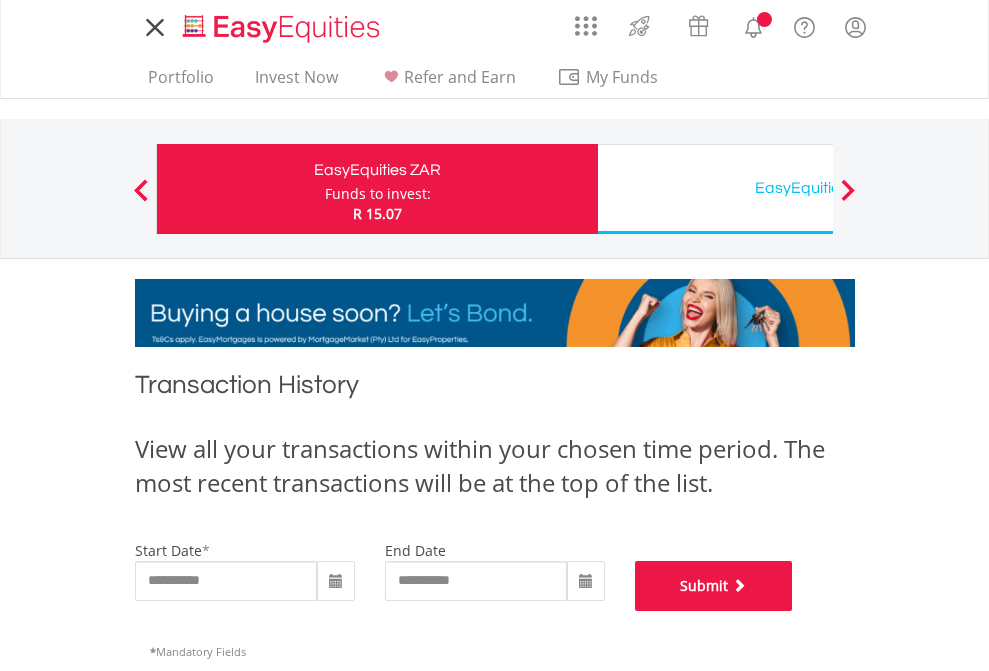 scroll, scrollTop: 811, scrollLeft: 0, axis: vertical 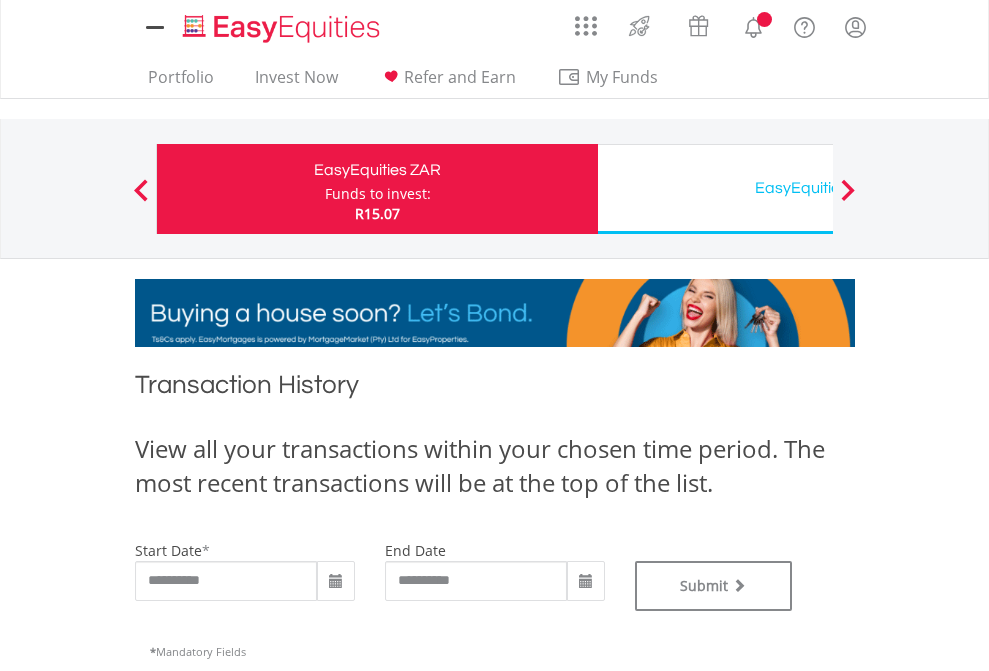 click on "EasyEquities USD" at bounding box center [818, 188] 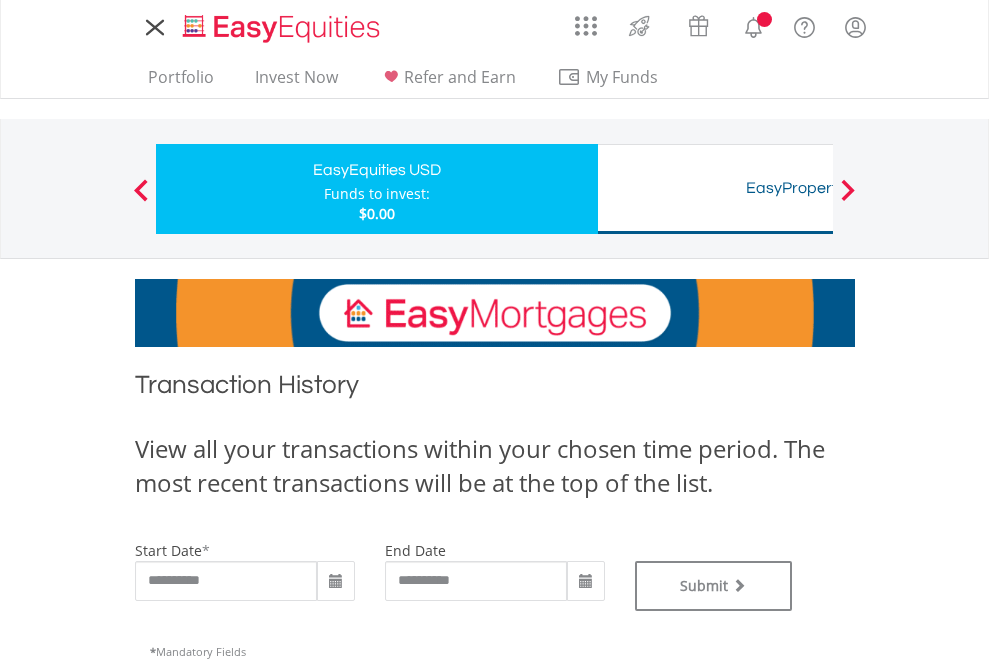 scroll, scrollTop: 0, scrollLeft: 0, axis: both 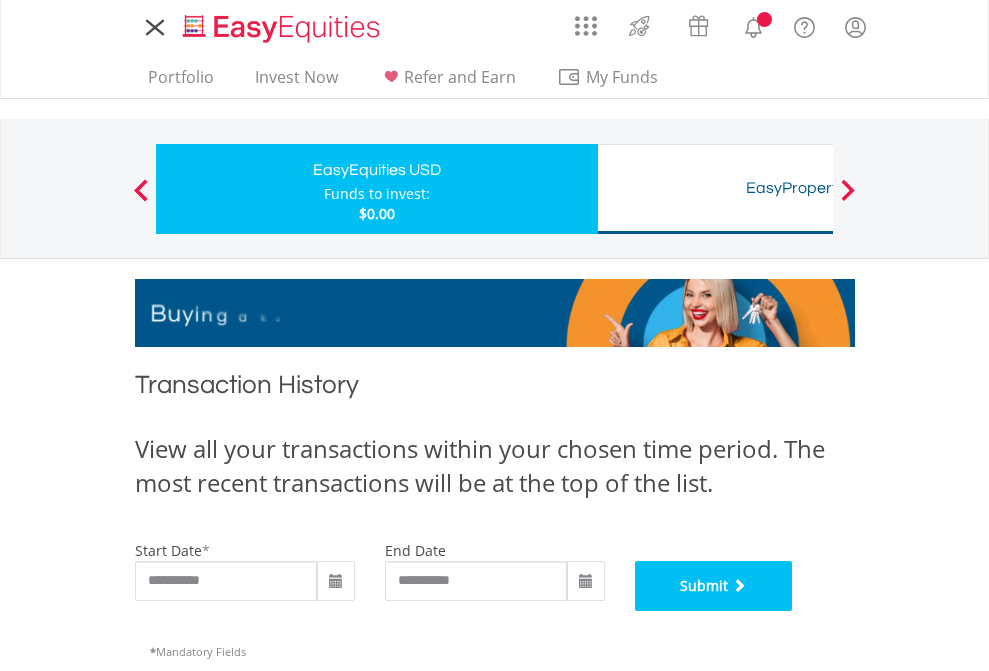 click on "Submit" at bounding box center [714, 586] 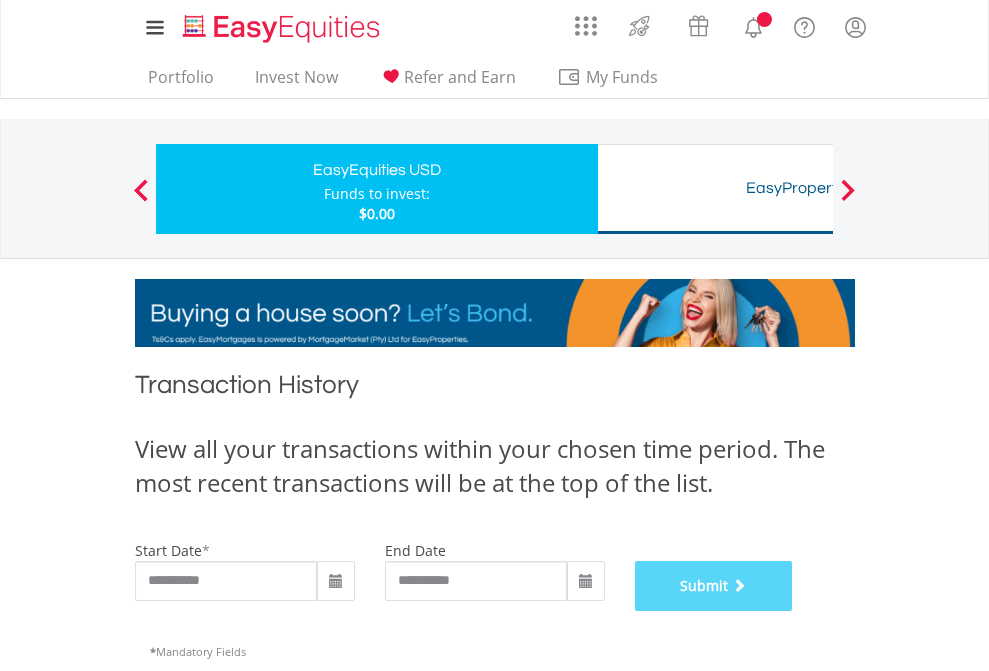 scroll, scrollTop: 811, scrollLeft: 0, axis: vertical 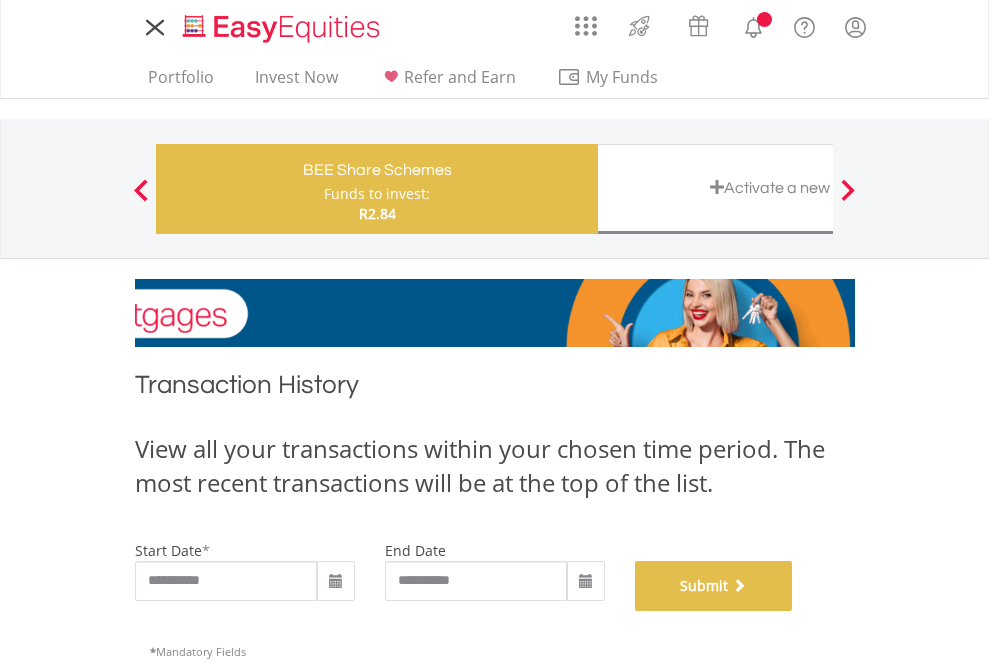click on "Submit" at bounding box center [714, 586] 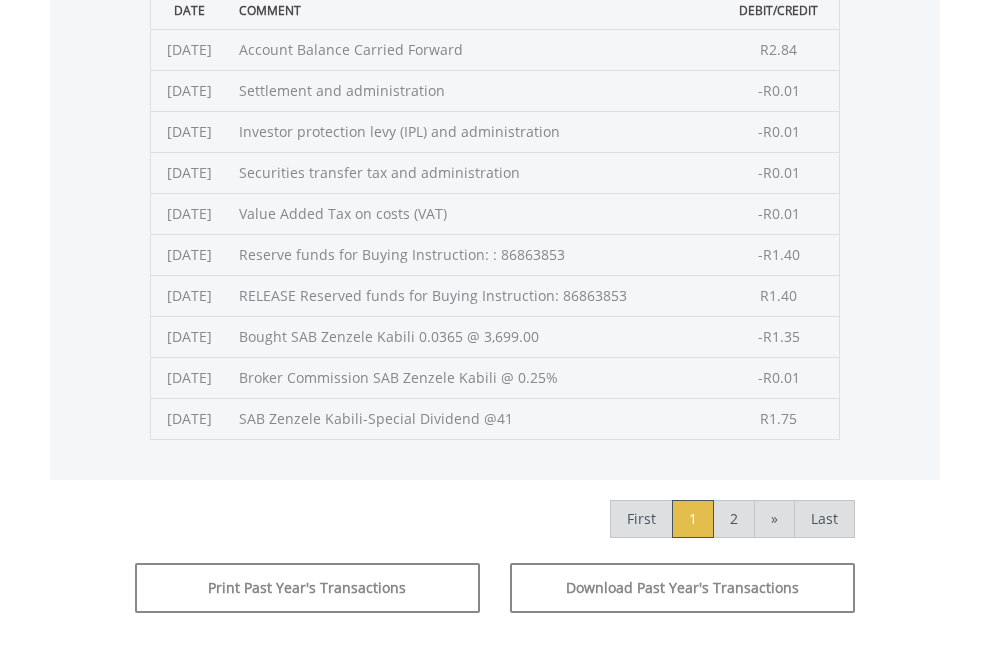 scroll, scrollTop: 811, scrollLeft: 0, axis: vertical 